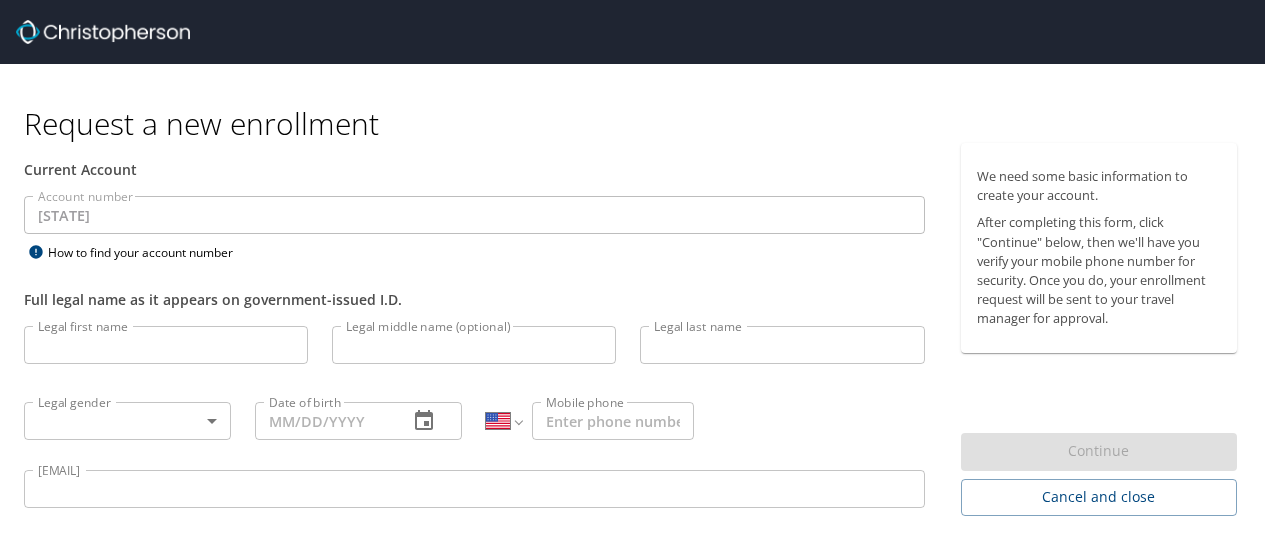 scroll, scrollTop: 0, scrollLeft: 0, axis: both 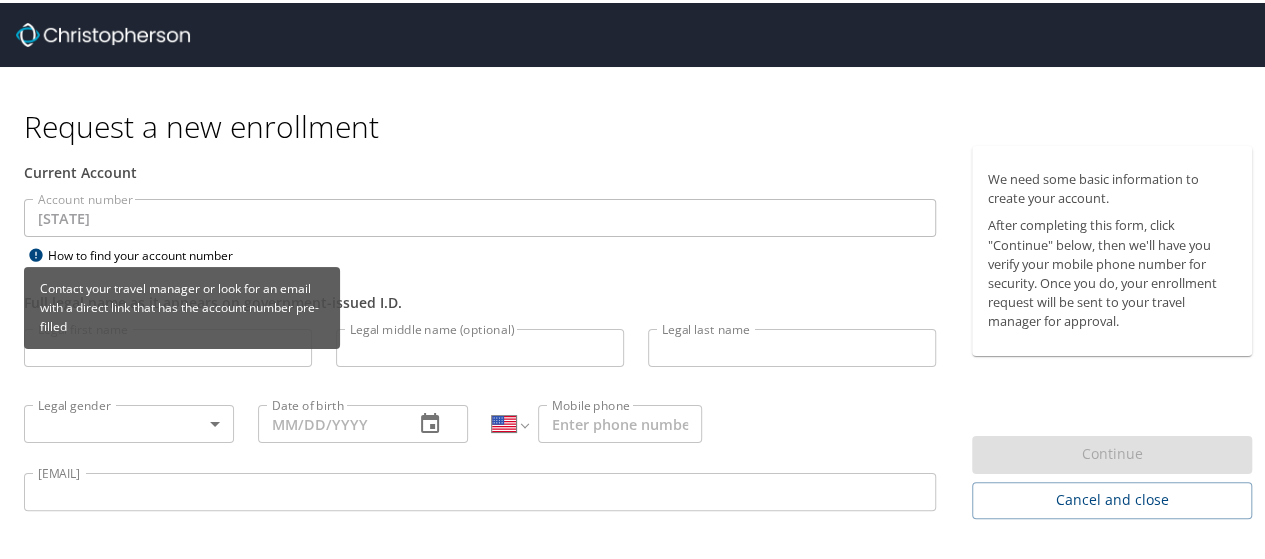 click on "How to find your account number" at bounding box center (149, 252) 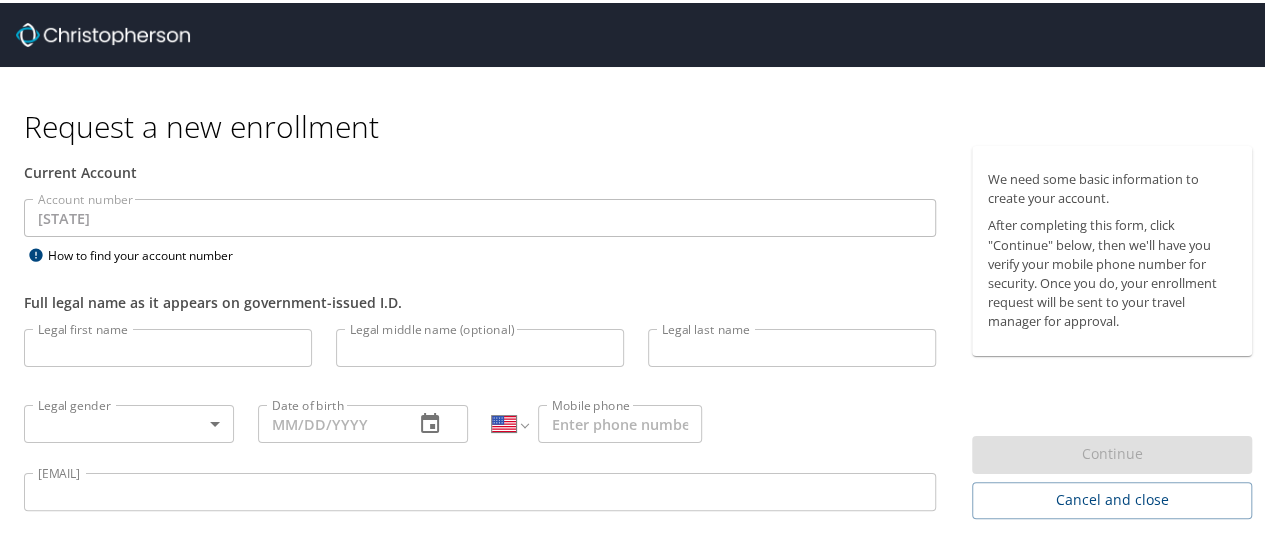 click on "Legal first name" at bounding box center [168, 345] 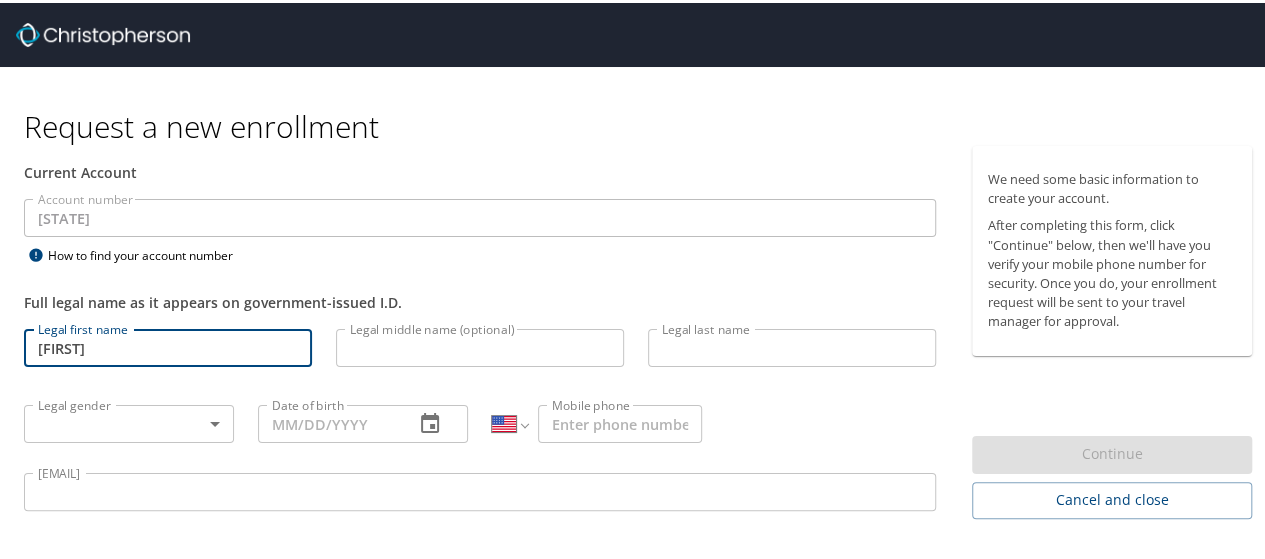 type on "[FIRST]" 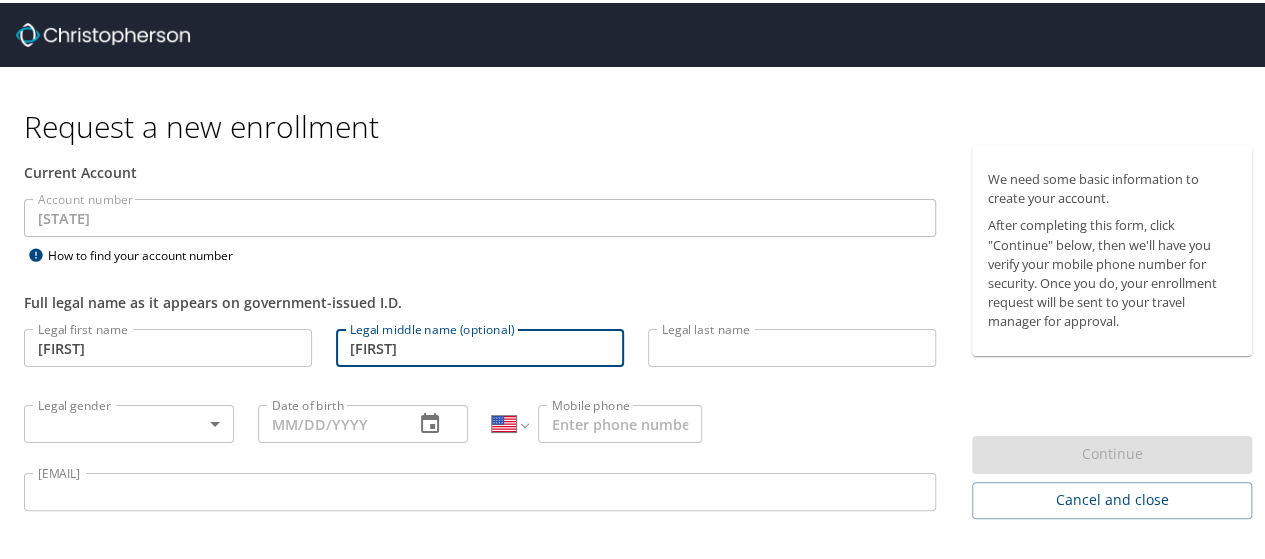 type on "[FIRST]" 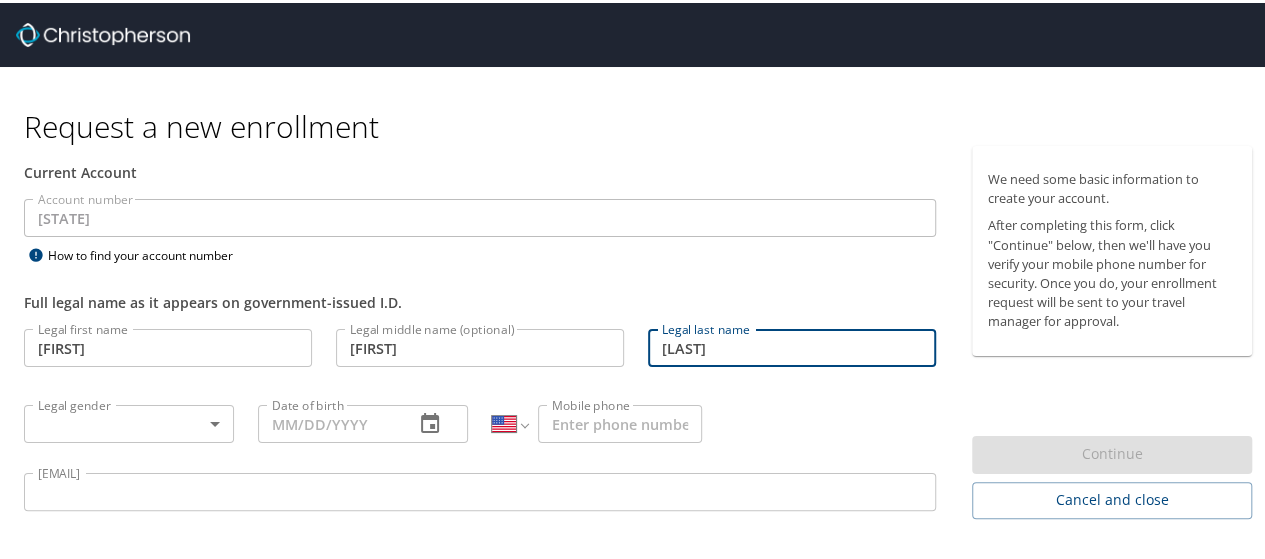 type on "[LAST]" 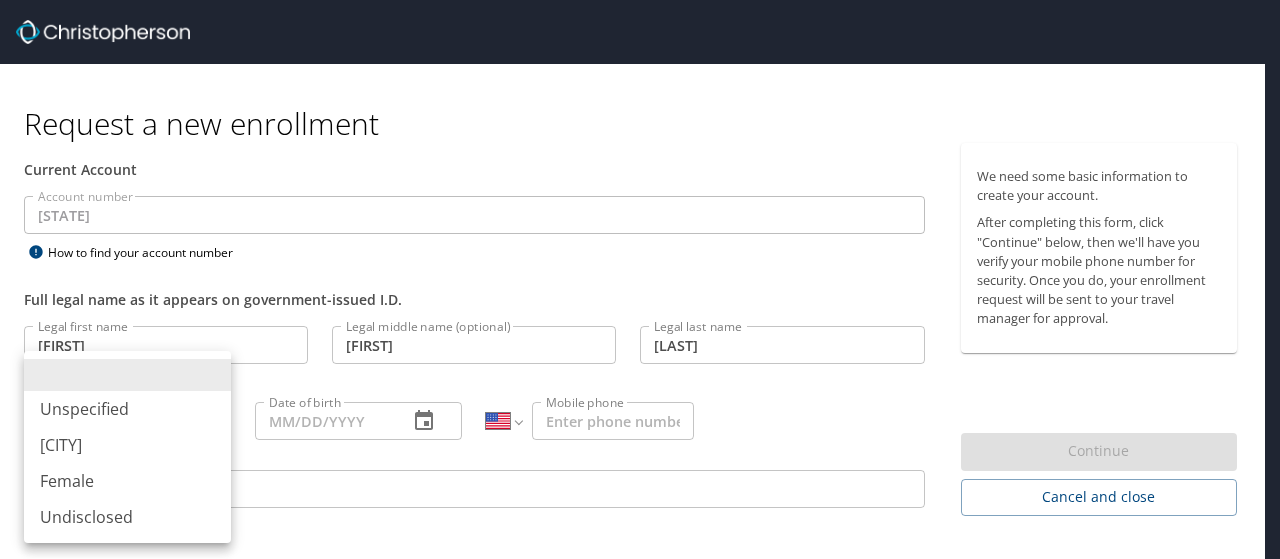 type 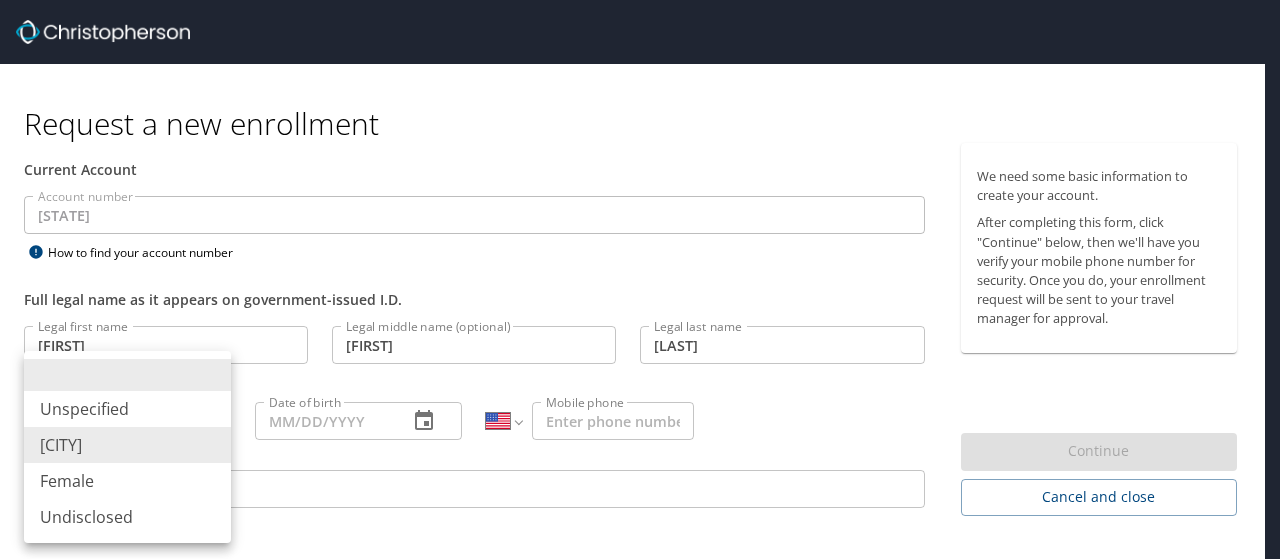 type 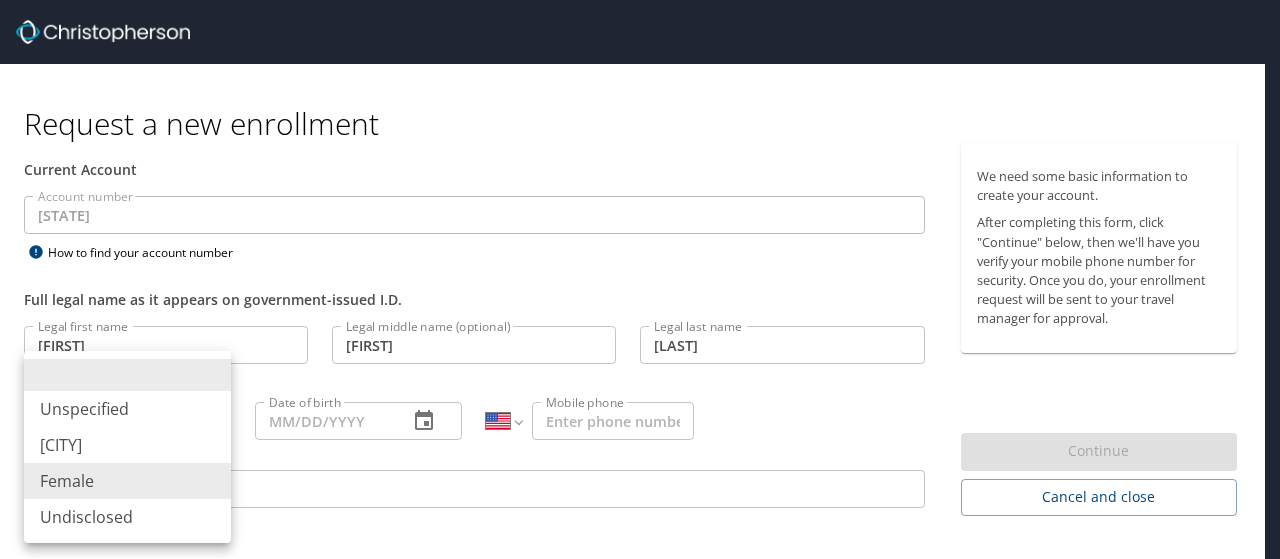 type 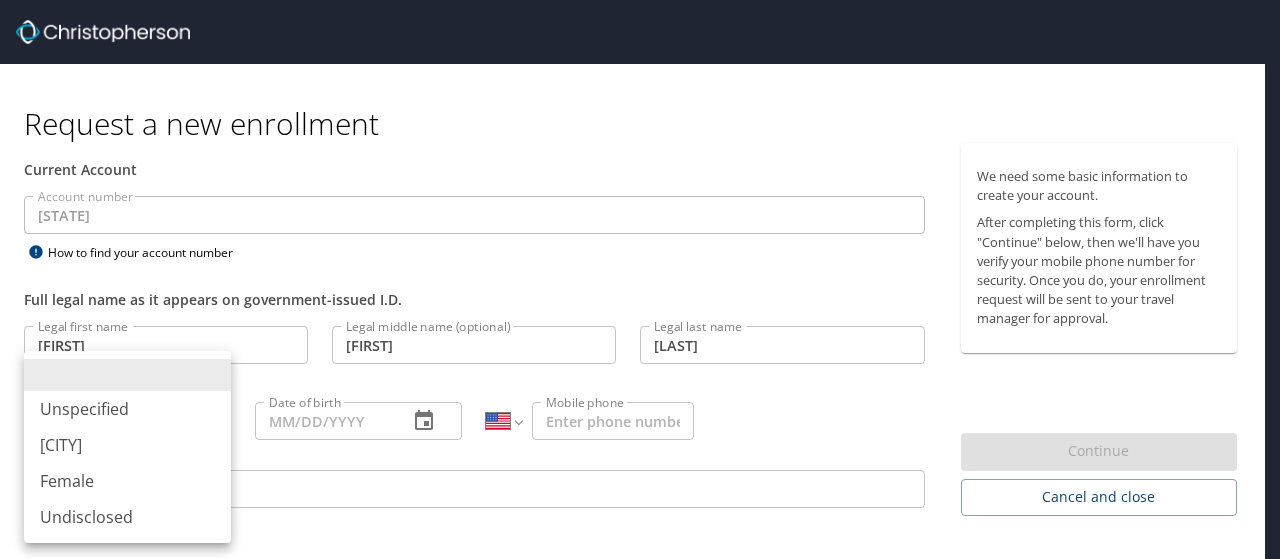click on "Full legal name as it appears on government-issued I.D. Legal first name [FIRST] Legal first name Legal middle name (optional) [FIRST] Legal middle name (optional) Legal last name [LAST] Legal last name Legal gender ​ Legal gender Date of birth Date of birth International Afghanistan Åland Islands Albania Algeria American Samoa Andorra Angola Anguilla Antigua and Barbuda Argentina Armenia Aruba Ascension Island Australia Austria Azerbaijan Bahamas Bahrain Bangladesh Barbados Belarus Belgium Belize Benin Bermuda Bhutan Bolivia Bonaire, Sint Eustatius and Saba Bosnia and Herzegovina Botswana Brazil British Indian Ocean Territory Brunei Darussalam Bulgaria Burkina Faso Burma Burundi Cambodia Cameroon Canada Cape Verde Cayman Islands Central African Republic Chad Chile China Christmas Island Cocos (Keeling) Islands Colombia Comoros Congo Congo, Democratic Republic of the Cook Islands Costa Rica" at bounding box center (640, 279) 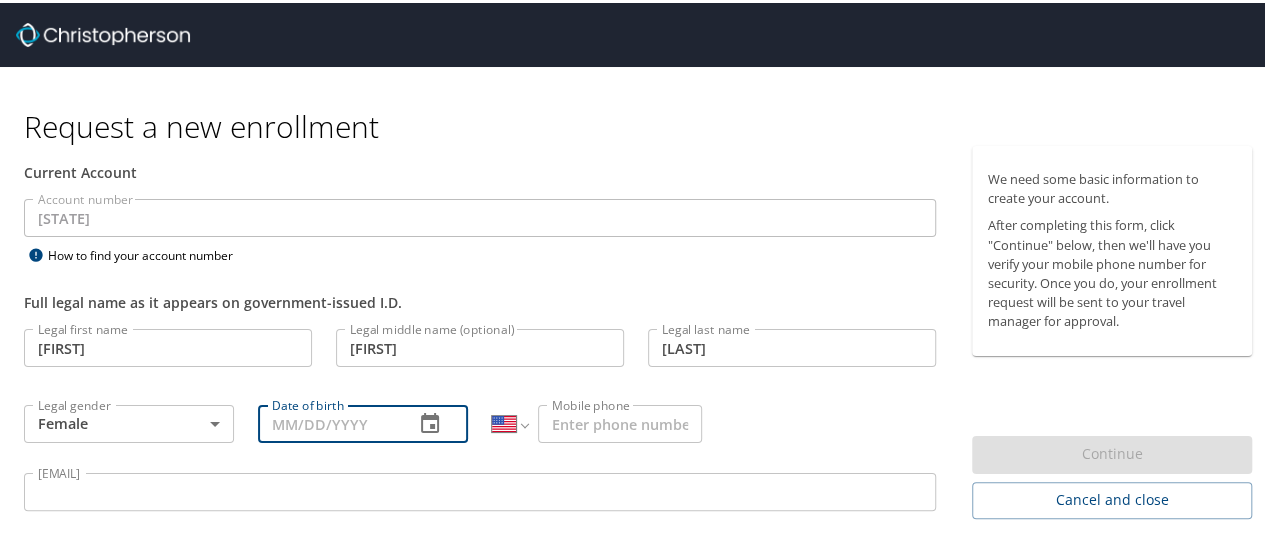 click on "Date of birth" at bounding box center [328, 421] 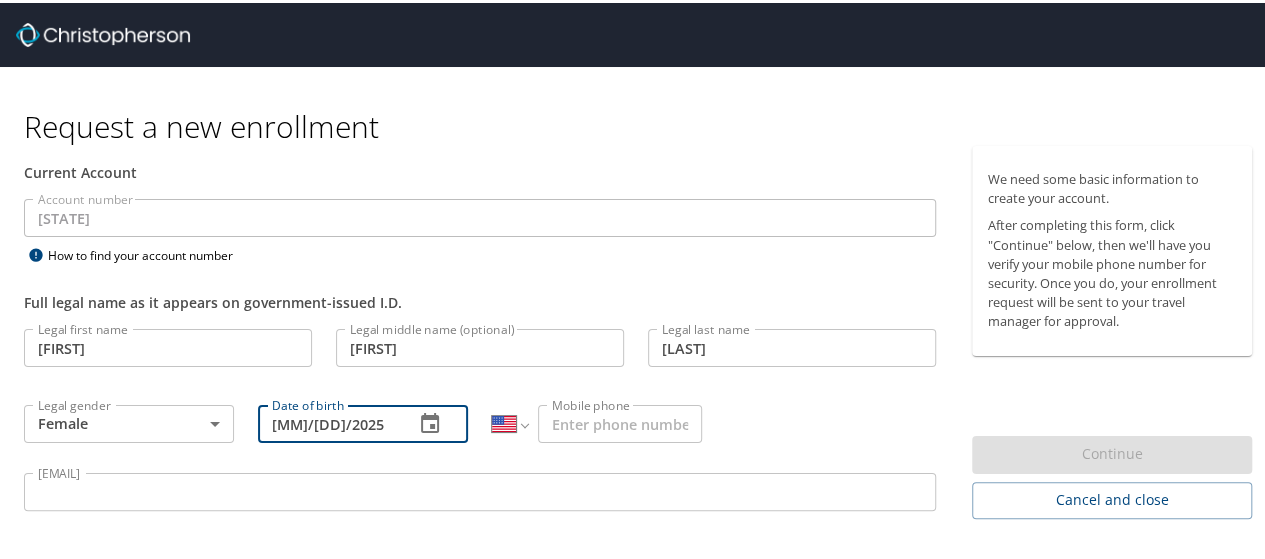 type on "[MM]/[DD]/2025" 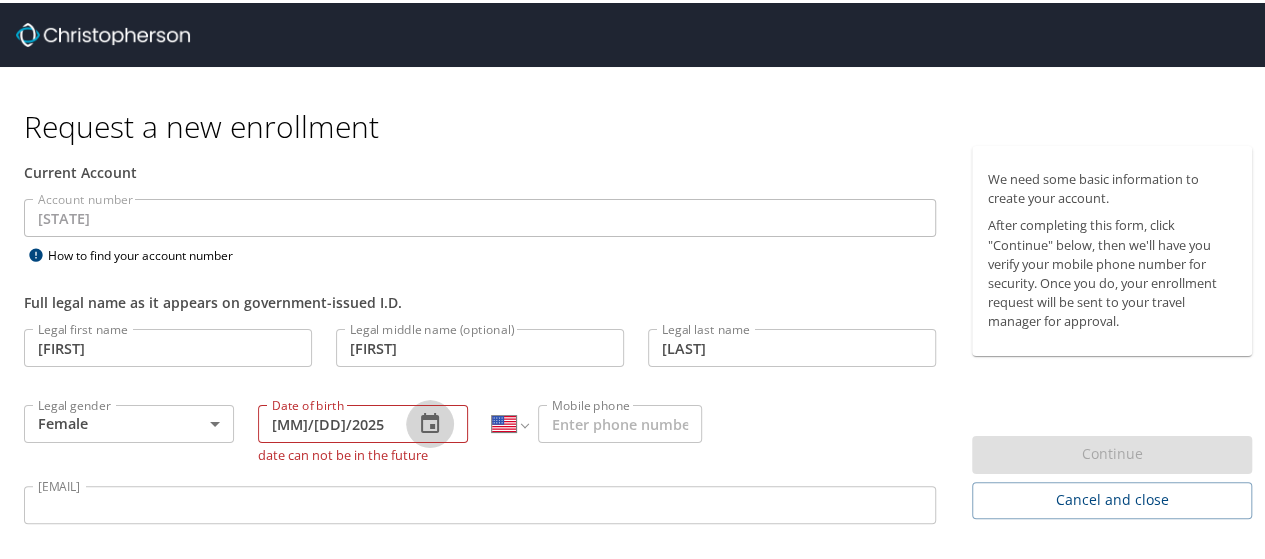 type 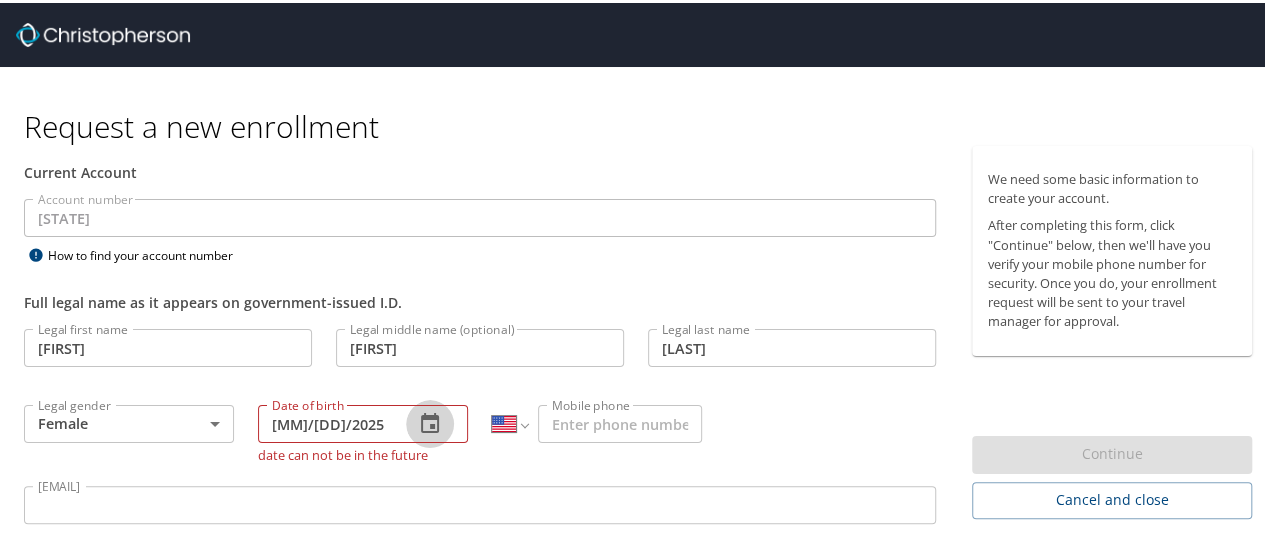 click on "[MM]/[DD]/2025" at bounding box center [328, 421] 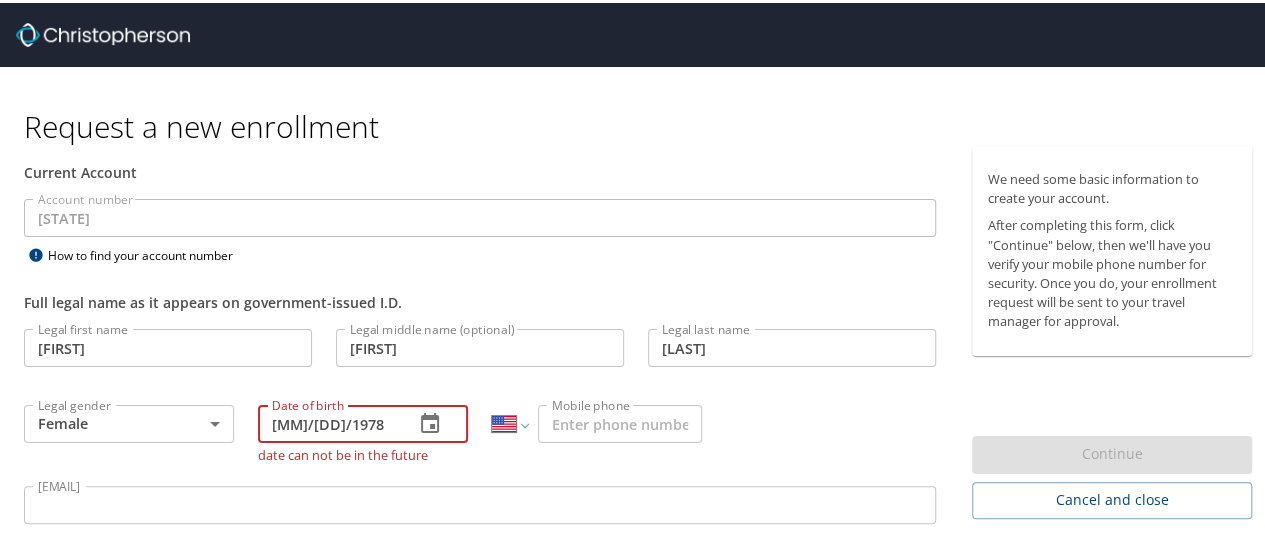 type on "[MM]/[DD]/1978" 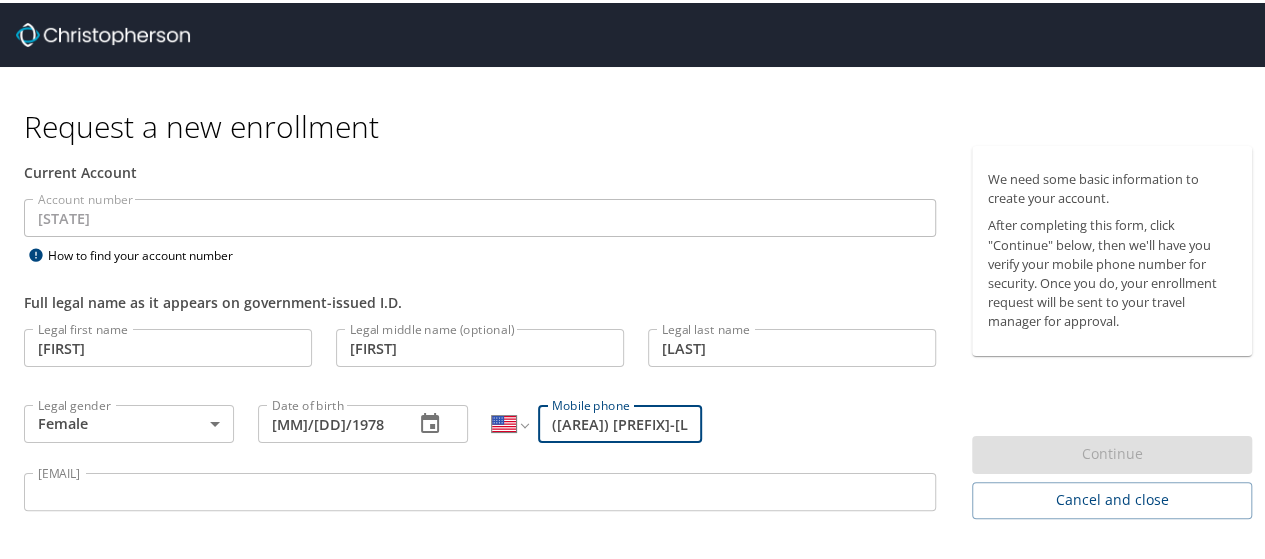 type on "([AREA]) [PREFIX]-[LINE]" 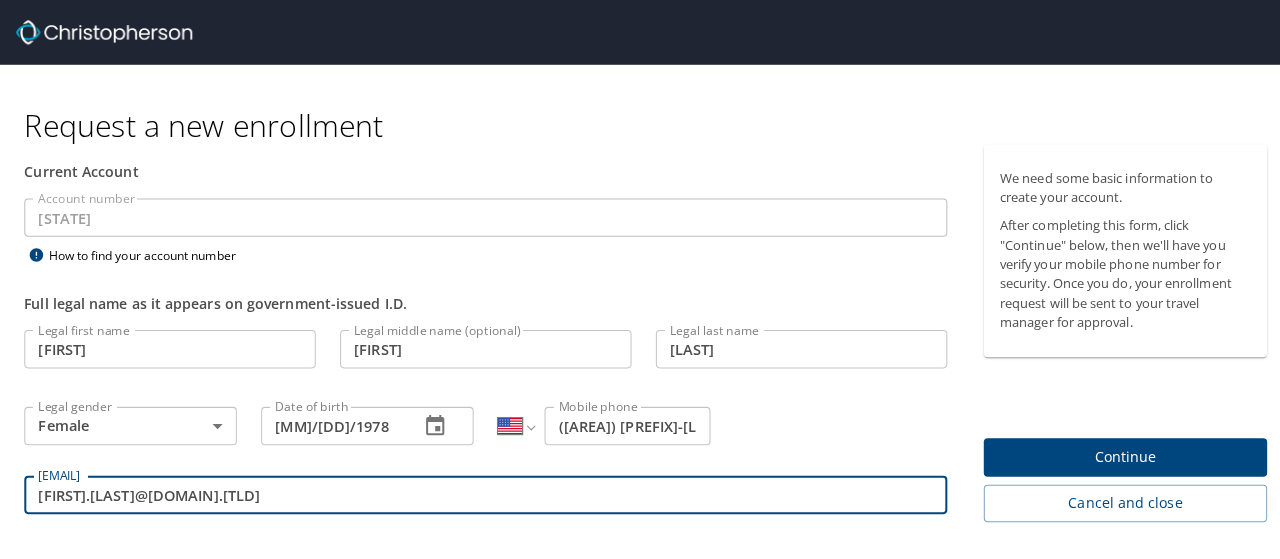 scroll, scrollTop: 56, scrollLeft: 0, axis: vertical 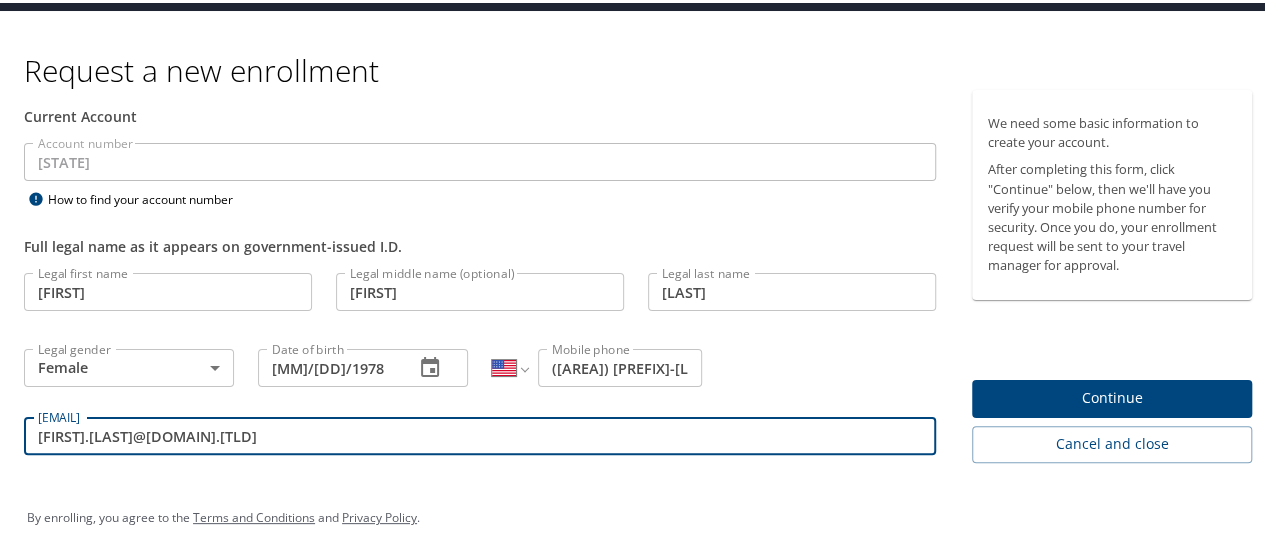 type on "[FIRST].[LAST]@[DOMAIN].[TLD]" 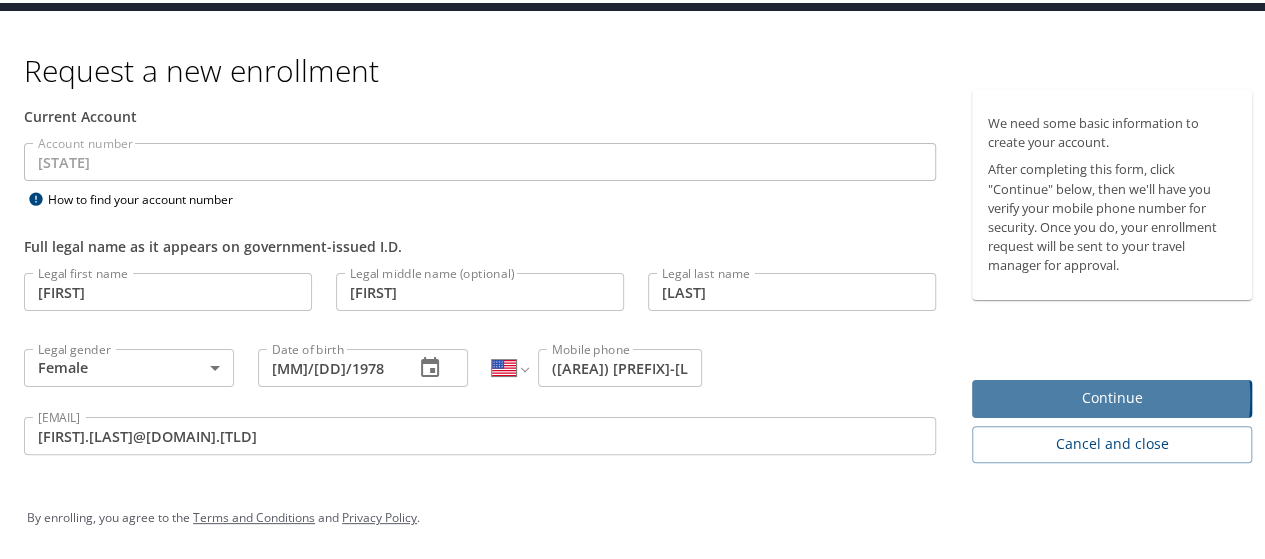 click on "Continue" at bounding box center (1112, 395) 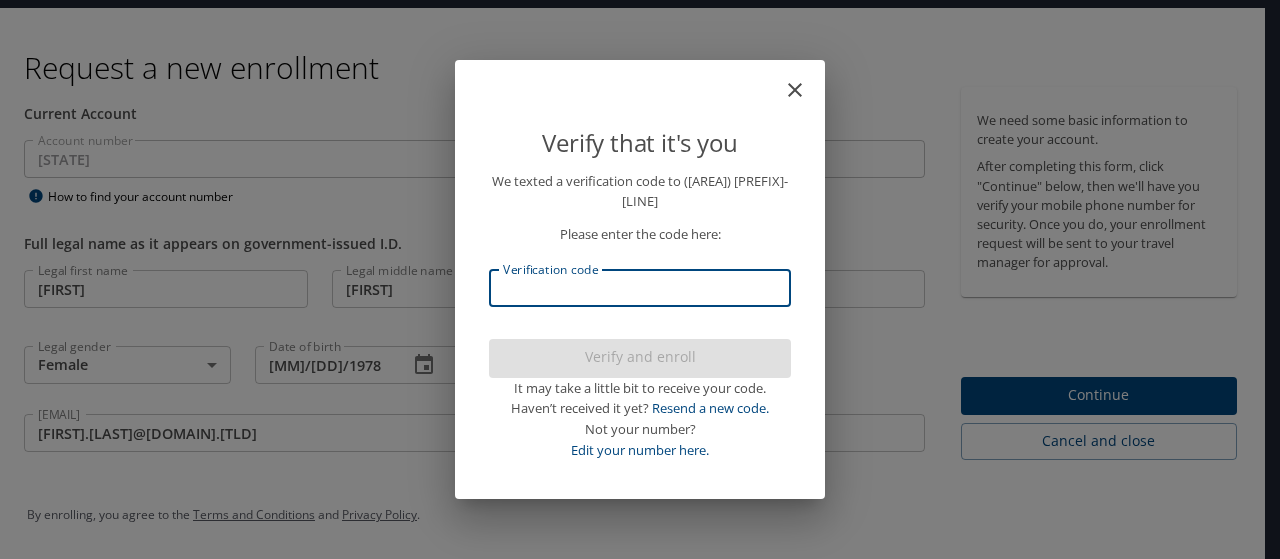 click on "Verification code" at bounding box center (640, 288) 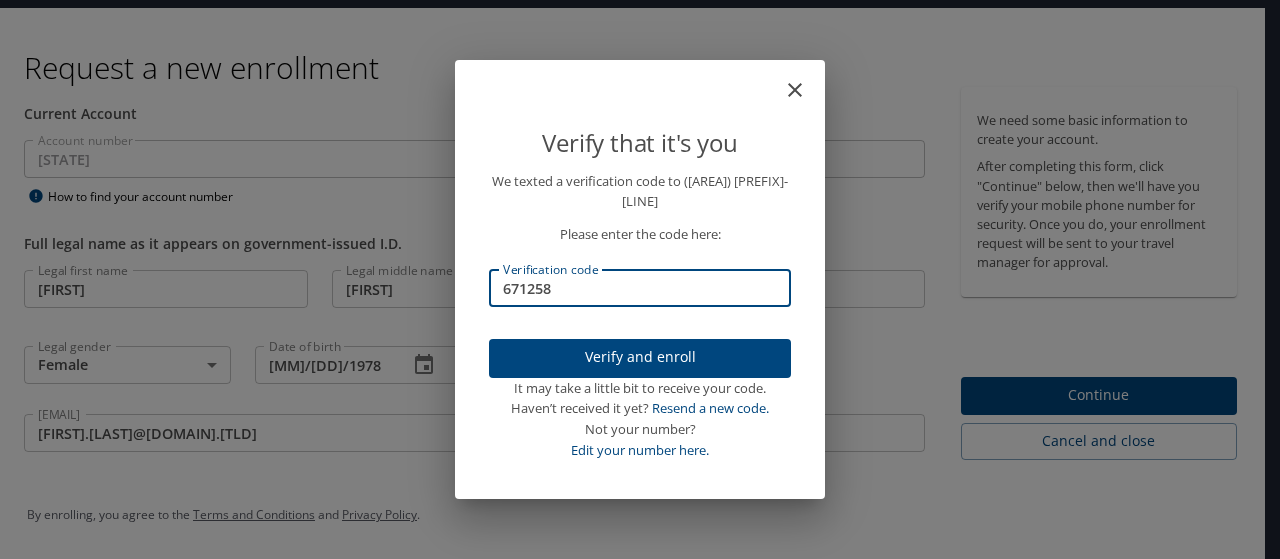 type on "671258" 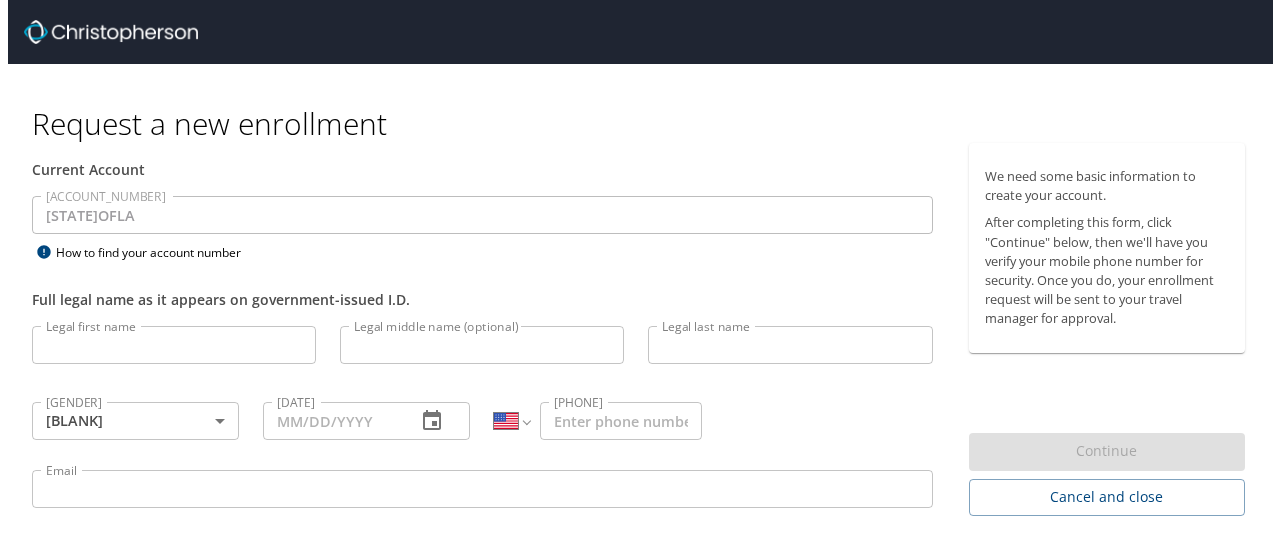scroll, scrollTop: 0, scrollLeft: 0, axis: both 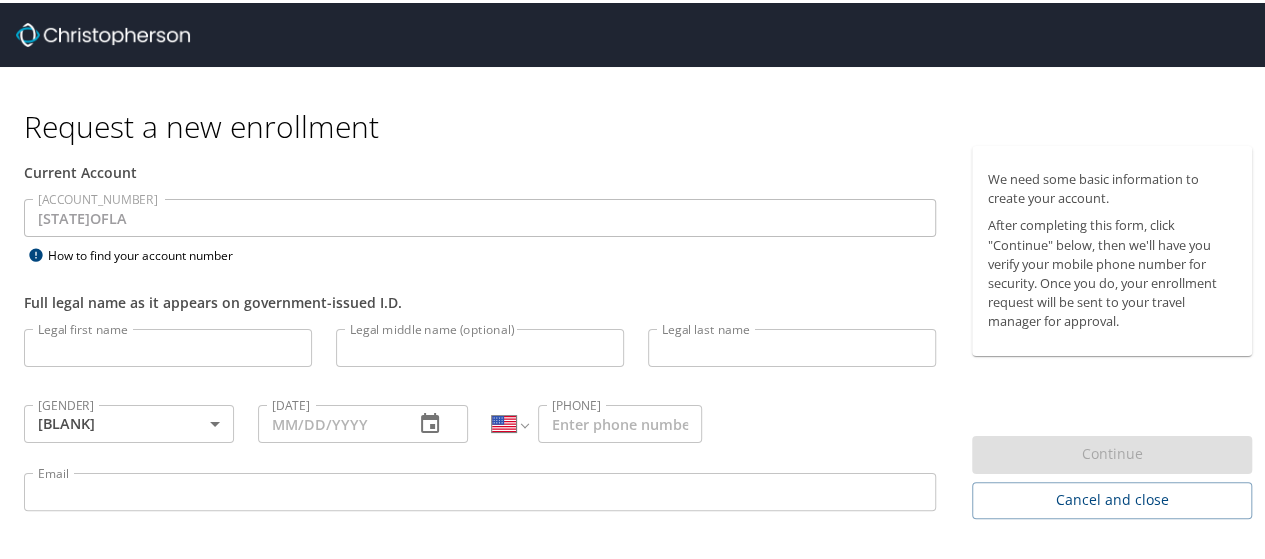 click on "Legal first name" at bounding box center [168, 345] 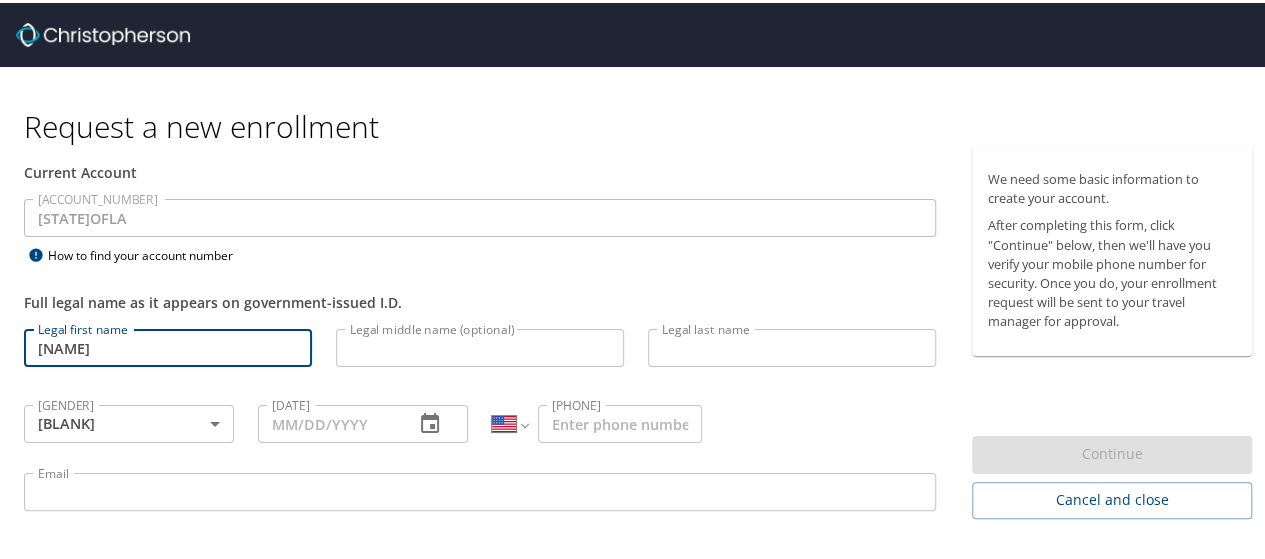 type on "[NAME]" 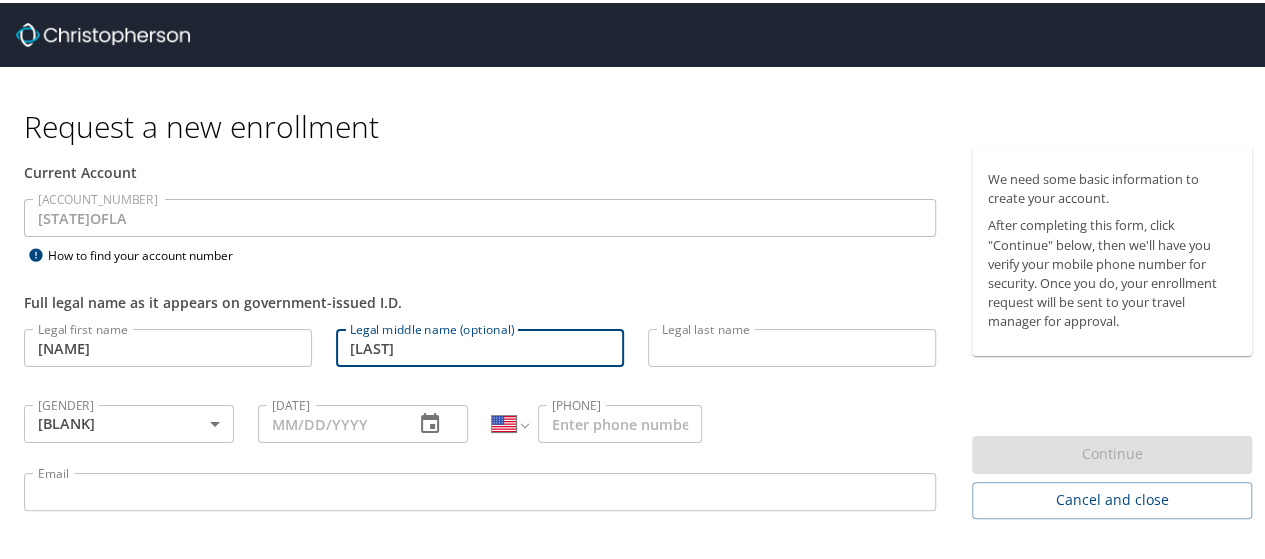 type on "[LAST]" 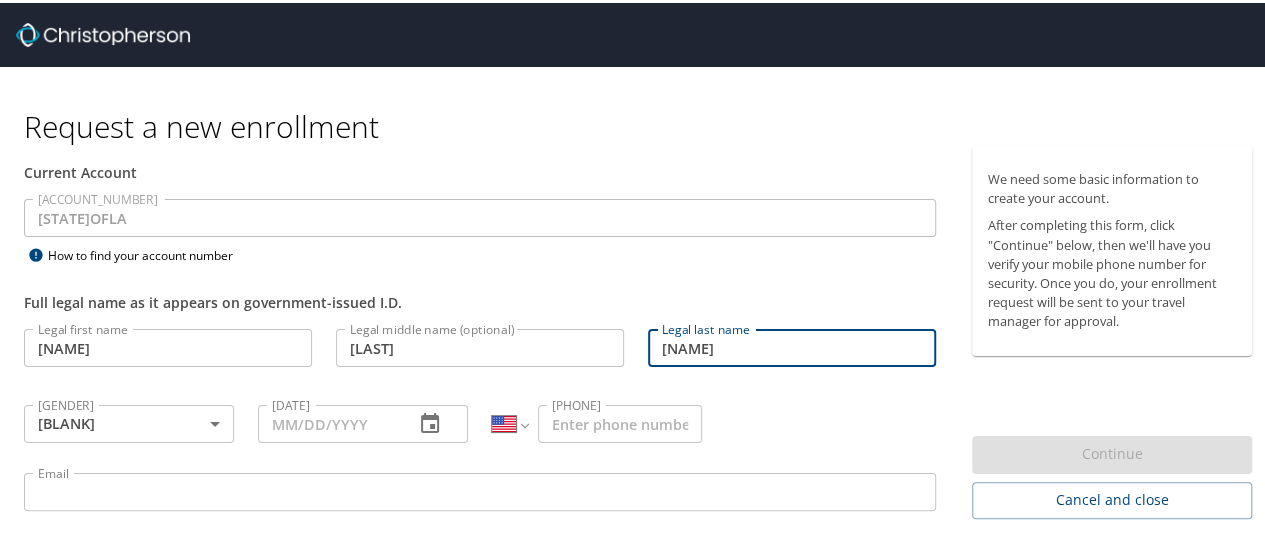 type on "[NAME]" 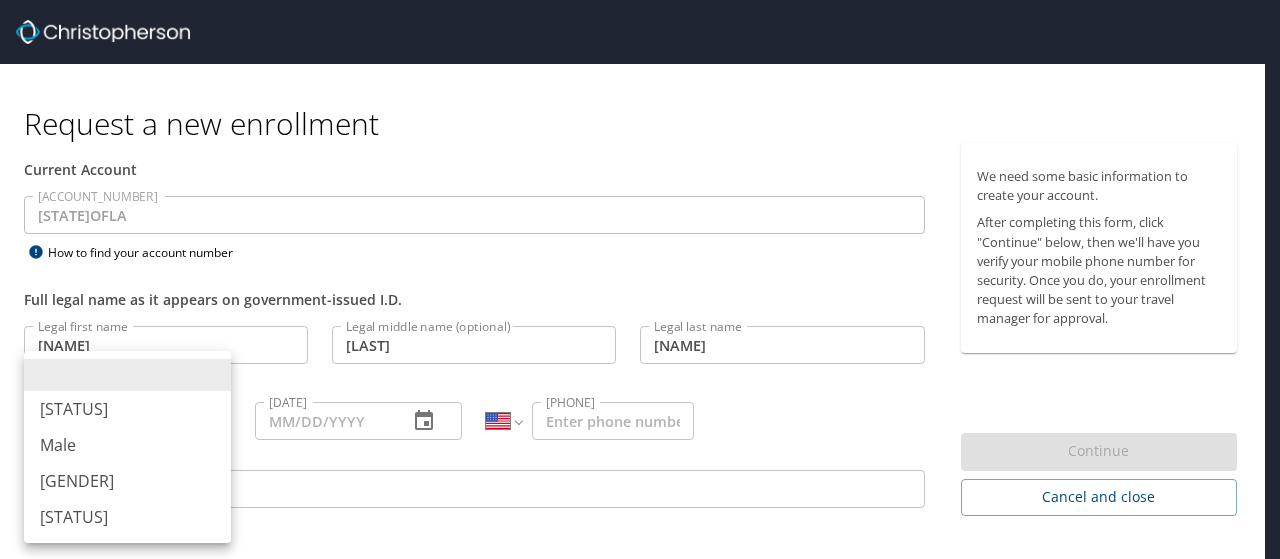 click on "Full legal name as it appears on government-issued I.D. Legal first name [FIRST] Legal first name Legal middle name (optional) [FIRST] Legal middle name (optional) Legal last name [LAST] Legal last name Legal gender ​ Legal gender Date of birth Date of birth International Afghanistan Åland Islands Albania Algeria American Samoa Andorra Angola Anguilla Antigua and Barbuda Argentina Armenia Aruba Ascension Island Australia Austria Azerbaijan Bahamas Bahrain Bangladesh Barbados Belarus Belgium Belize Benin Bermuda Bhutan Bolivia Bonaire, Sint Eustatius and Saba Bosnia and Herzegovina Botswana Brazil British Indian Ocean Territory Brunei Darussalam Bulgaria Burkina Faso Burma Burundi Cambodia Cameroon Canada Cape Verde Cayman Islands Central African Republic Chad Chile China Christmas Island Cocos (Keeling) Islands Colombia Comoros Congo Congo, Democratic Republic of the Cook Islands Costa Rica" at bounding box center (640, 279) 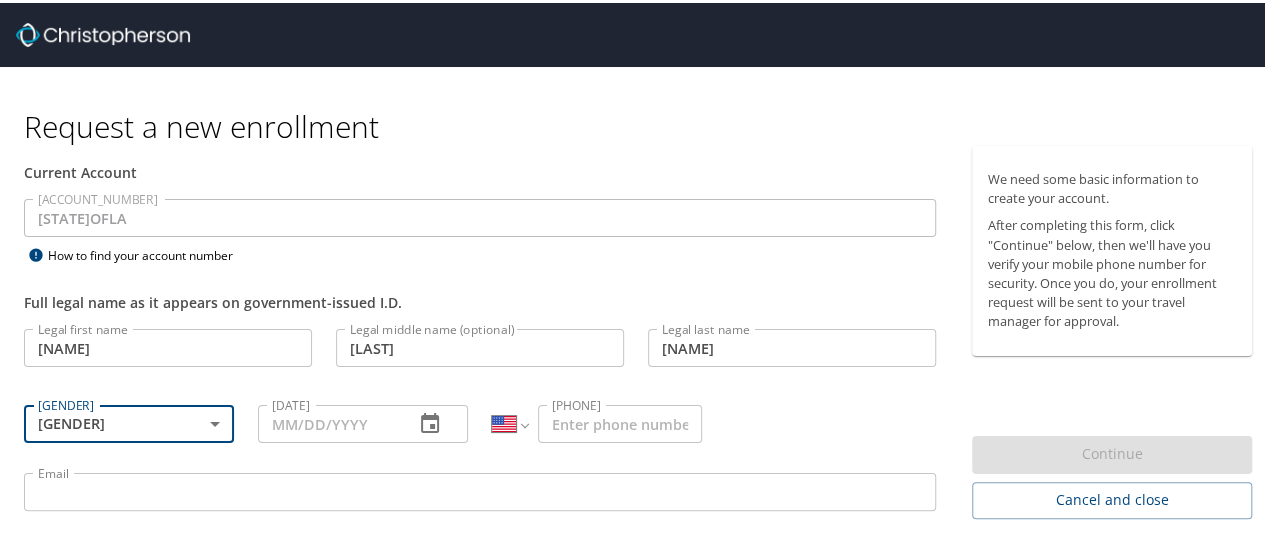 click on "Date of birth" at bounding box center (328, 421) 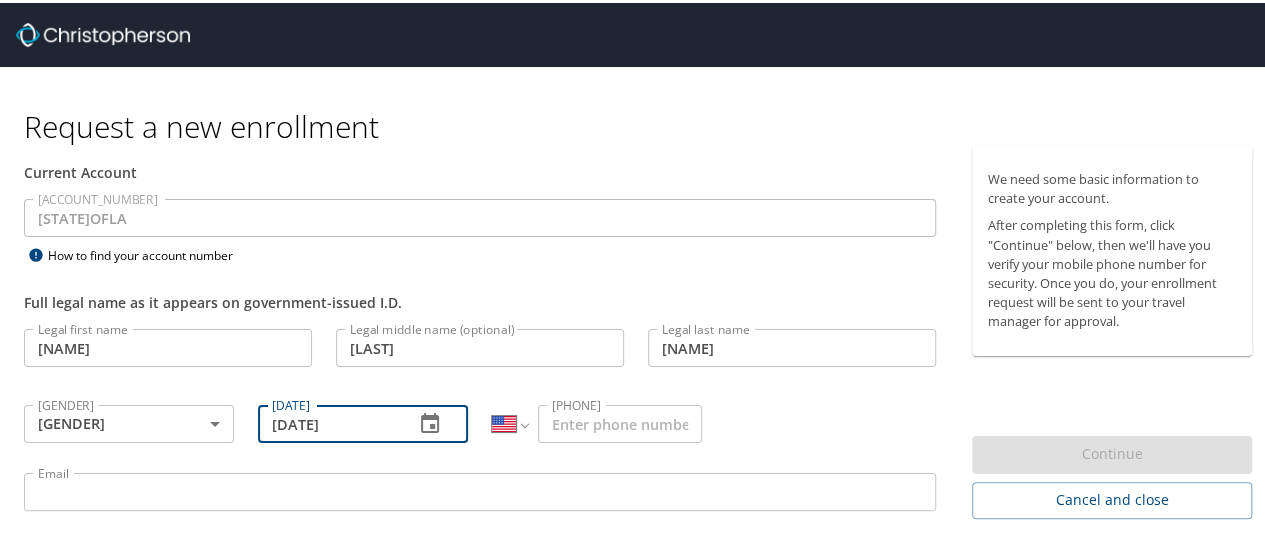 type on "[MM]/[DD]/1978" 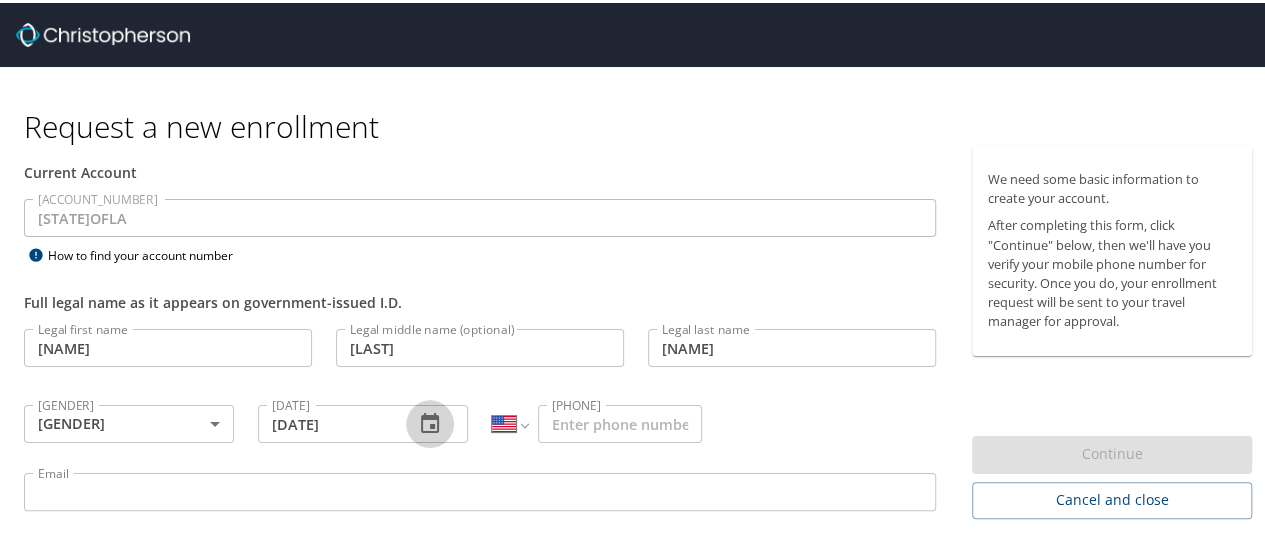 type 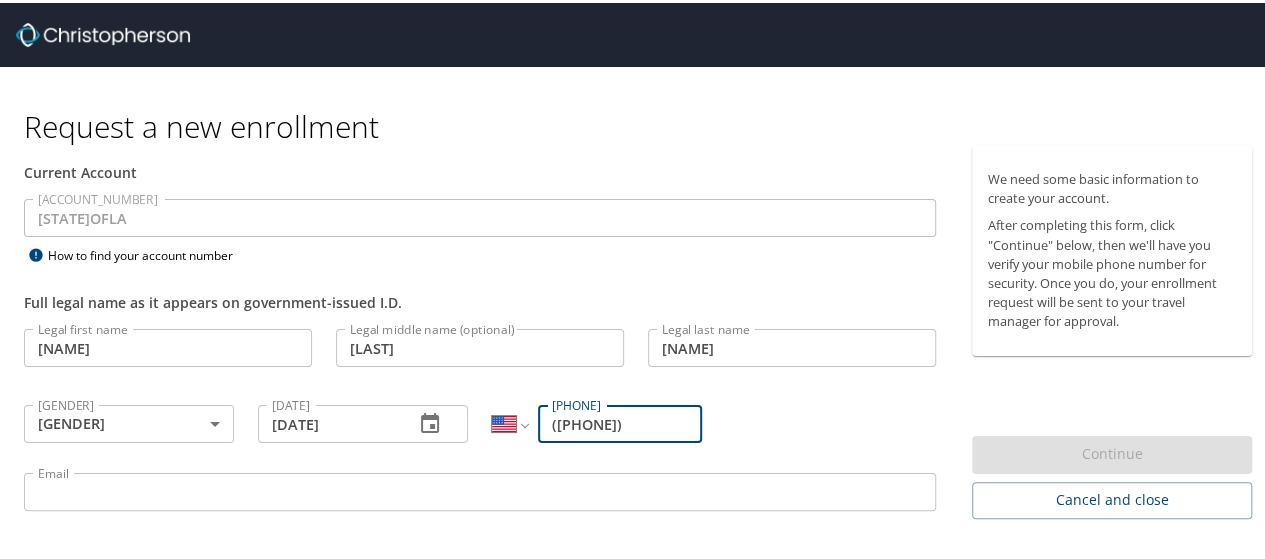 type on "([AREA]) [PREFIX]-[LINE]" 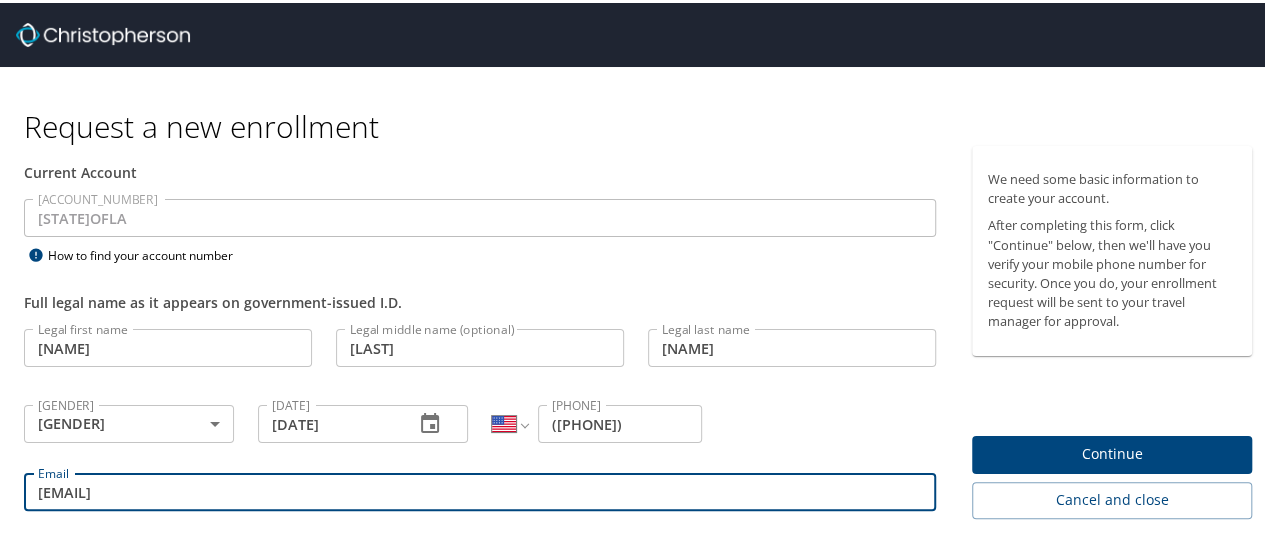 type on "[FIRST].[LAST]@[DOMAIN].[TLD]" 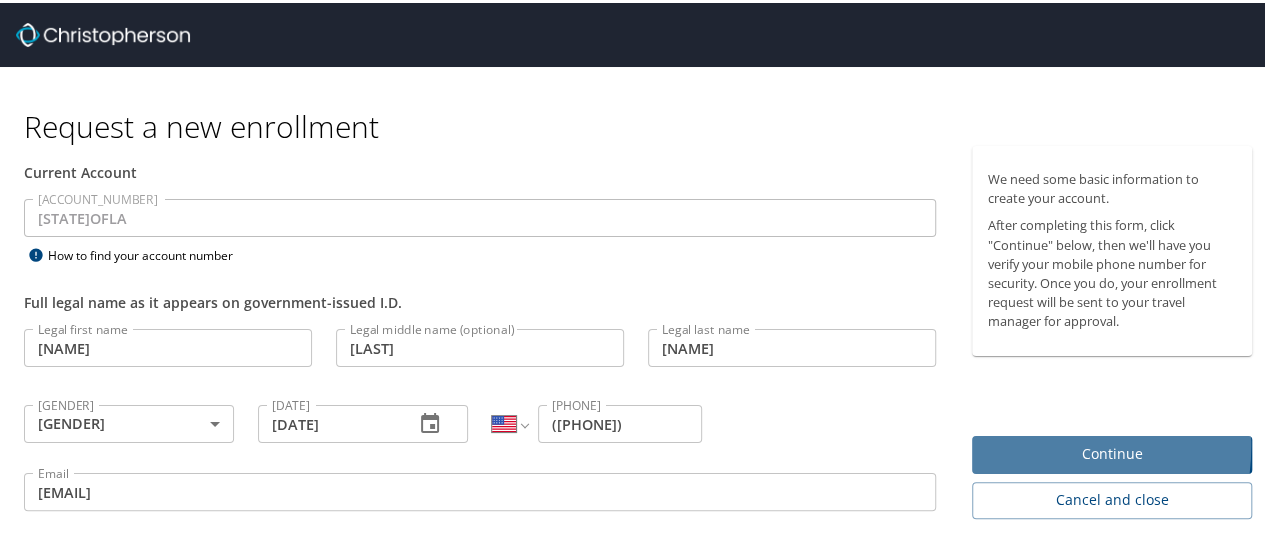 click on "Continue" at bounding box center (1112, 451) 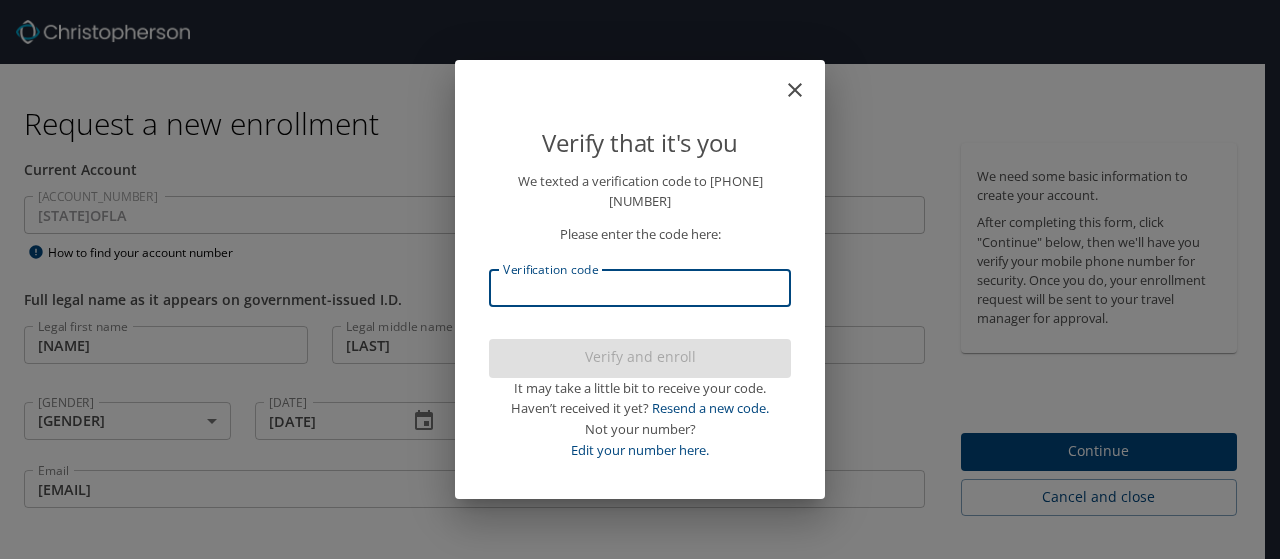 click on "Verification code" at bounding box center (640, 288) 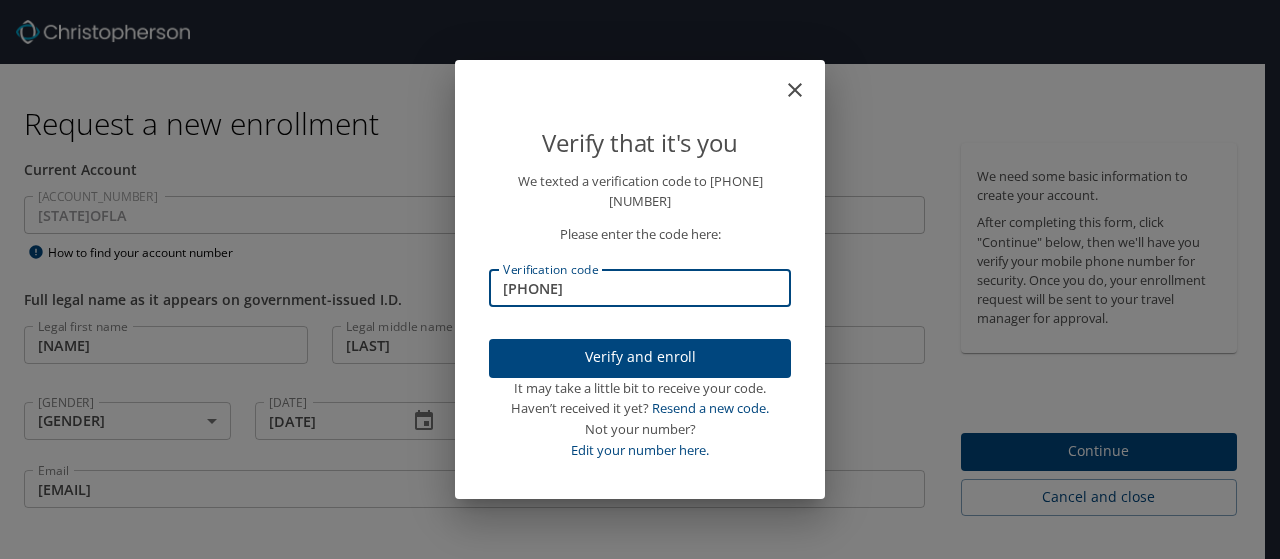 type on "504809" 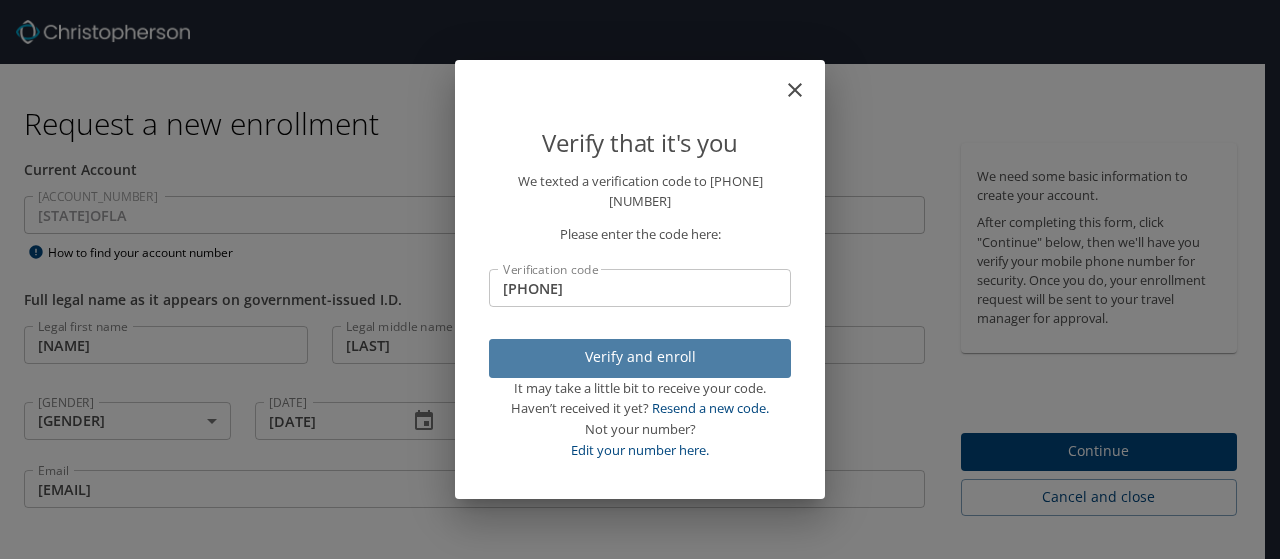 click on "Verify and enroll" at bounding box center [640, 357] 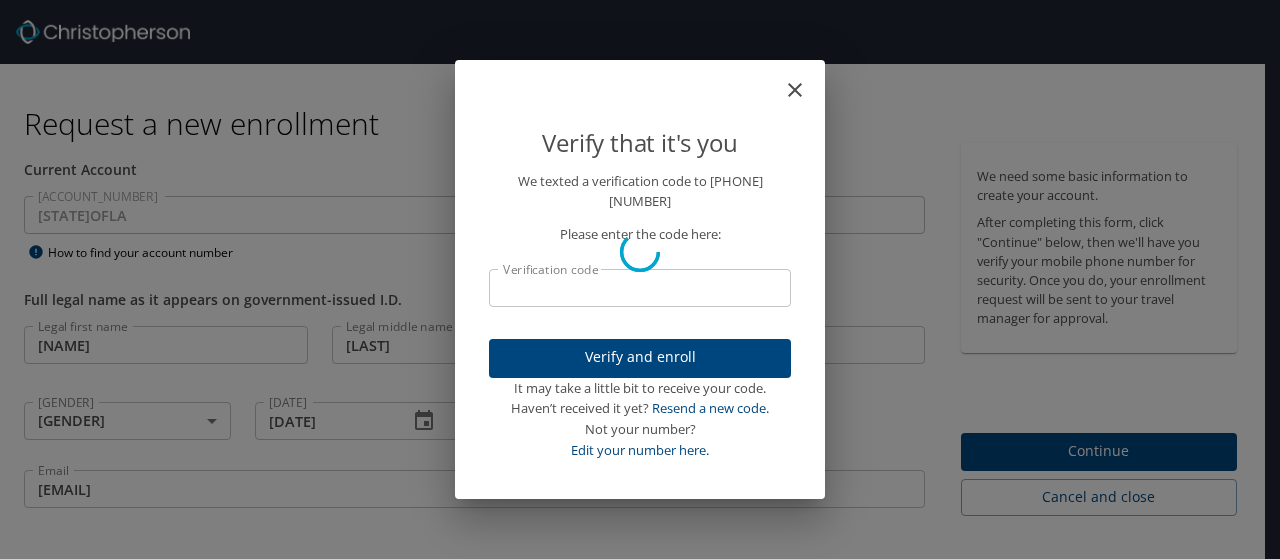 click on "Verify that it's you We texted a verification code to (***) ***- 5550 Please enter the code here: Verification code Verification code Verify and enroll It may take a little bit to receive your code. Haven’t received it yet?   Resend a new code. Not your number? Edit your number here." at bounding box center (640, 279) 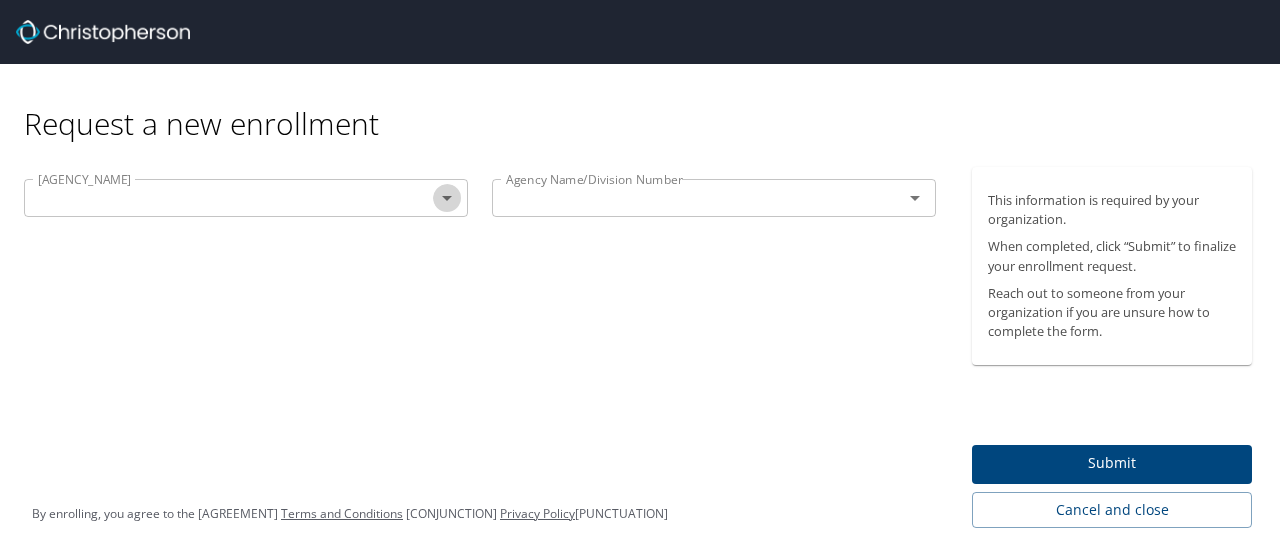 click at bounding box center (447, 198) 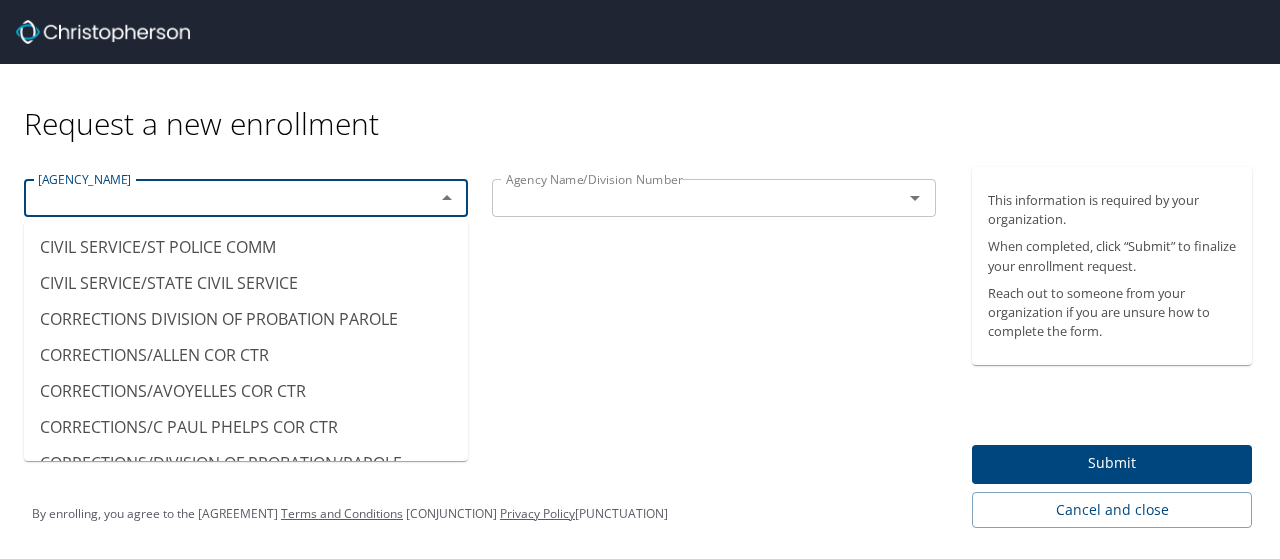 scroll, scrollTop: 1854, scrollLeft: 0, axis: vertical 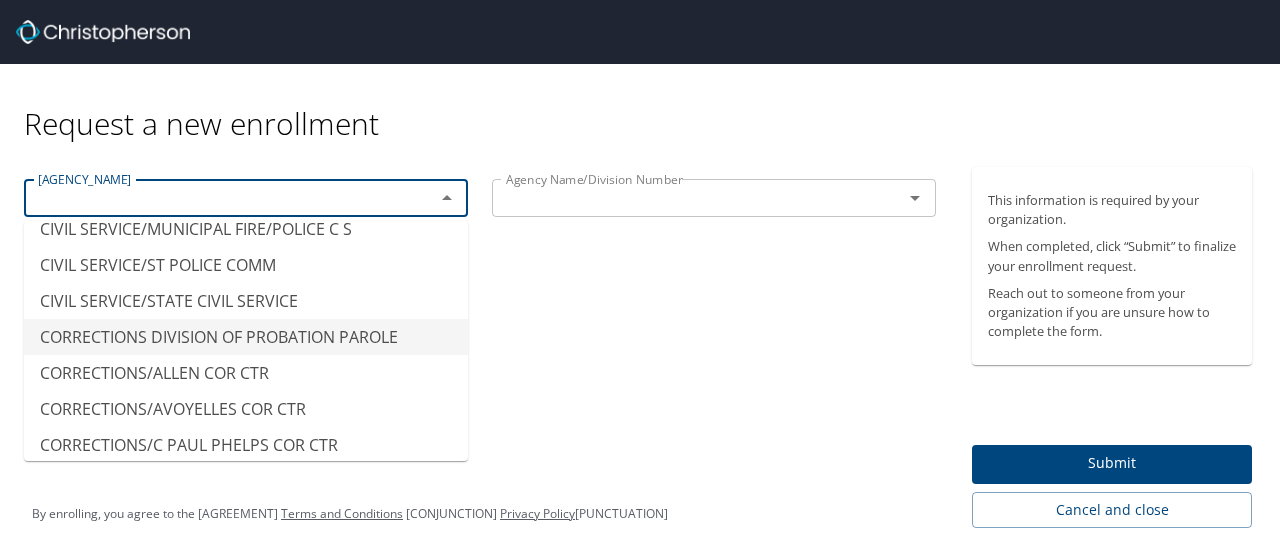 click on "CORRECTIONS DIVISION OF PROBATION PAROLE" at bounding box center (246, 337) 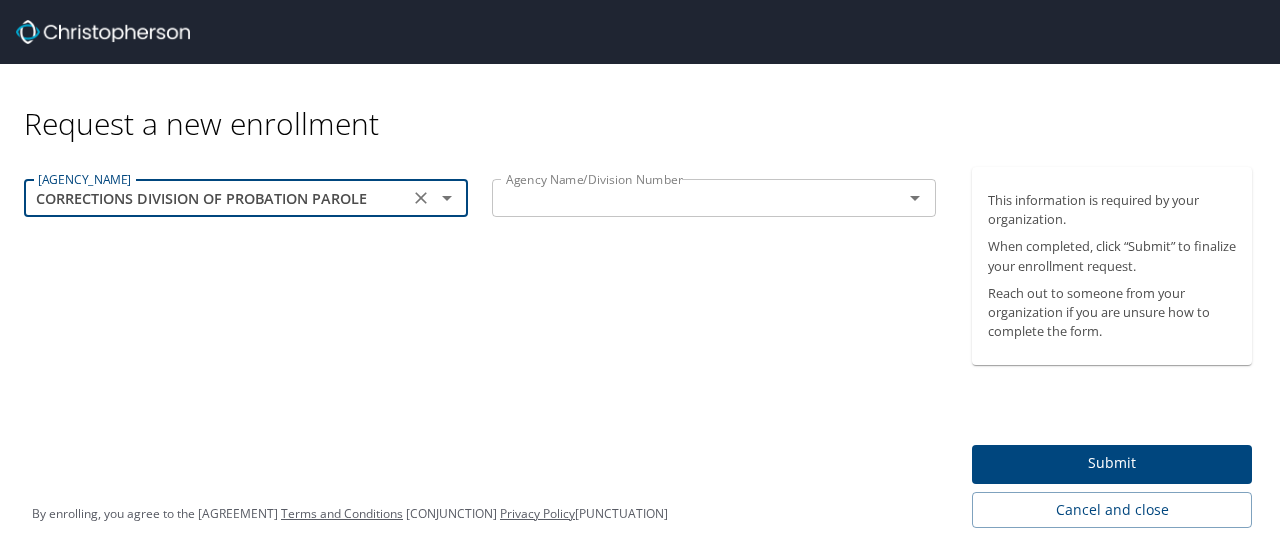 click at bounding box center (447, 198) 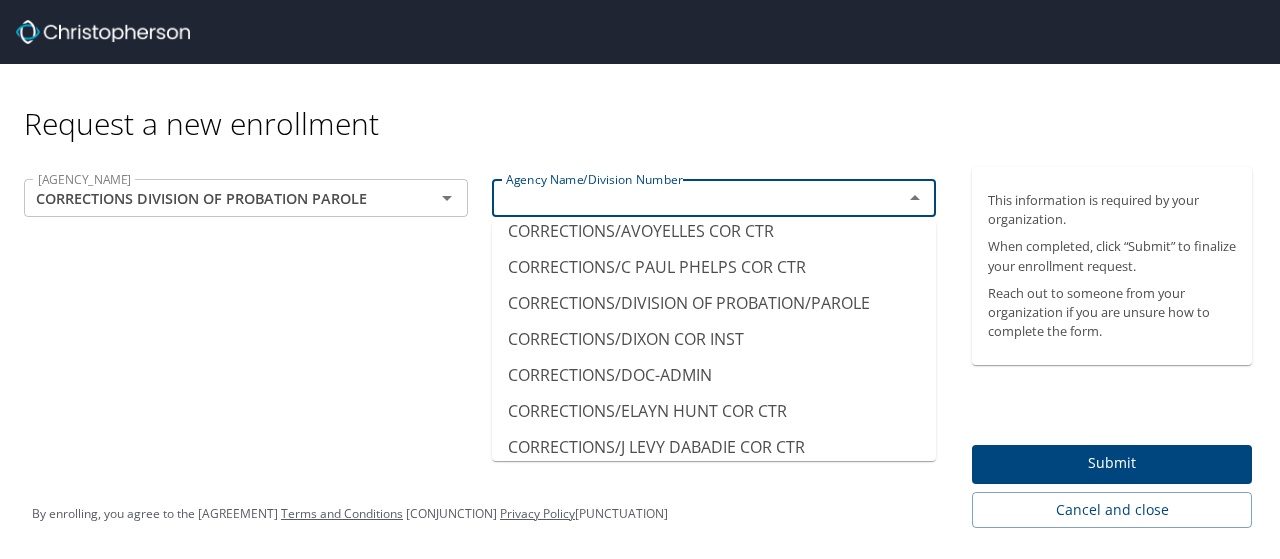 scroll, scrollTop: 2000, scrollLeft: 0, axis: vertical 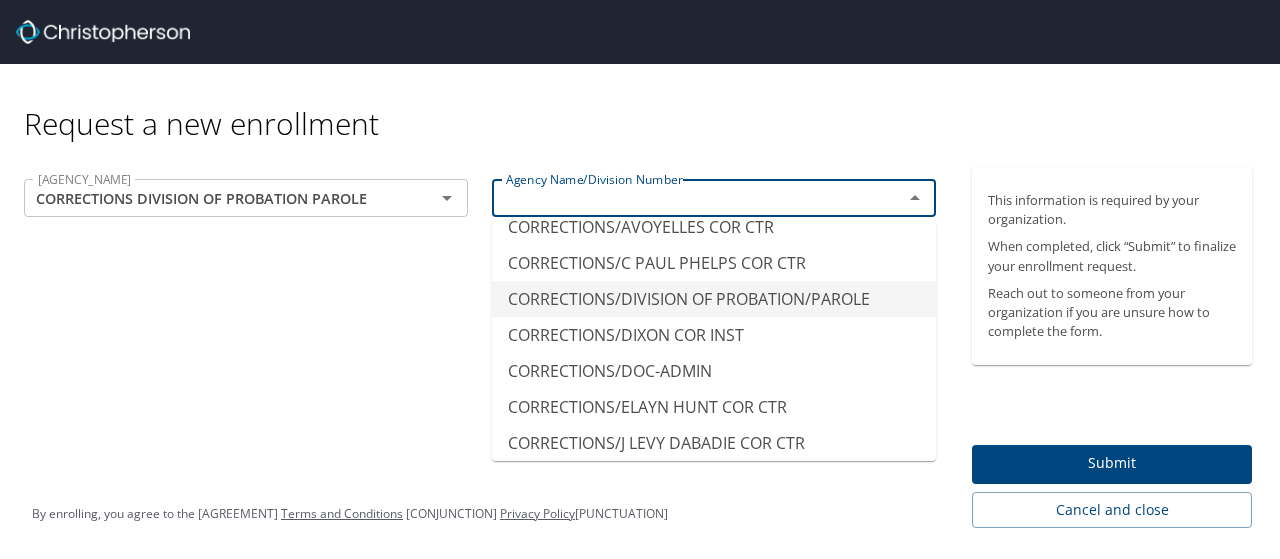 click on "CORRECTIONS/DIVISION OF PROBATION/PAROLE" at bounding box center (714, 299) 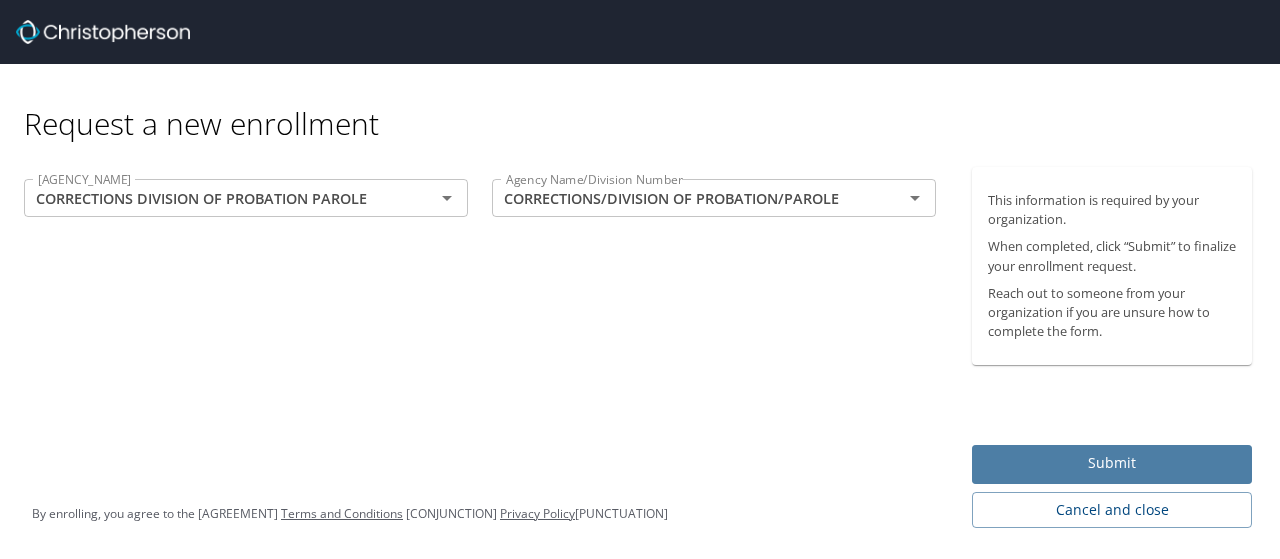 click on "Submit" at bounding box center [1112, 463] 